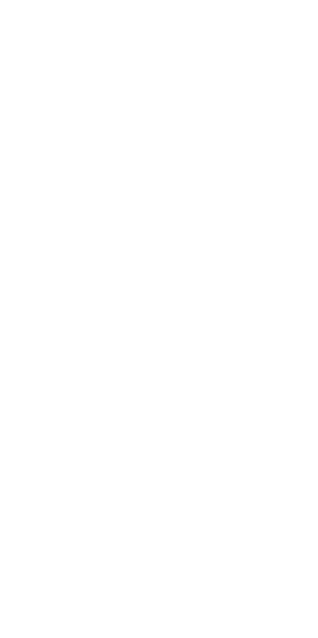 scroll, scrollTop: 0, scrollLeft: 0, axis: both 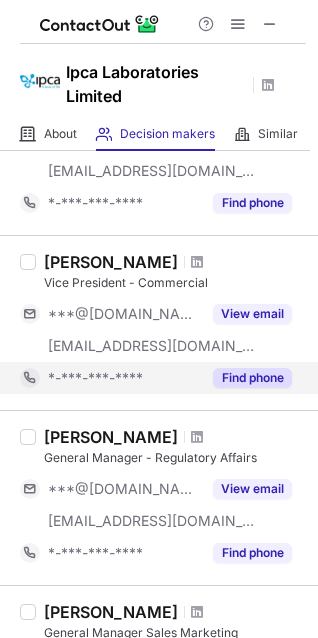 click on "Find phone" at bounding box center [252, 378] 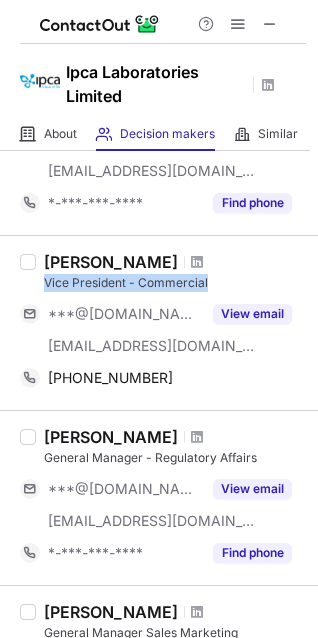 drag, startPoint x: 46, startPoint y: 279, endPoint x: 208, endPoint y: 290, distance: 162.37303 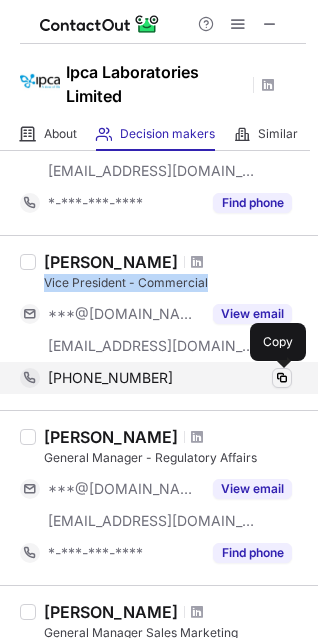 click at bounding box center [282, 378] 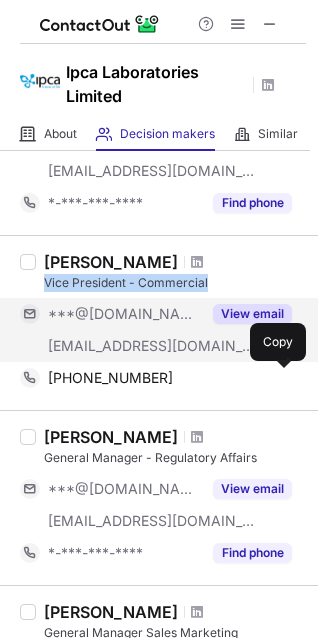 click on "View email" at bounding box center (252, 314) 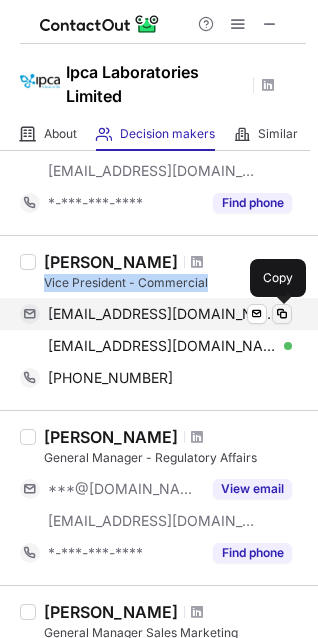 click at bounding box center (282, 314) 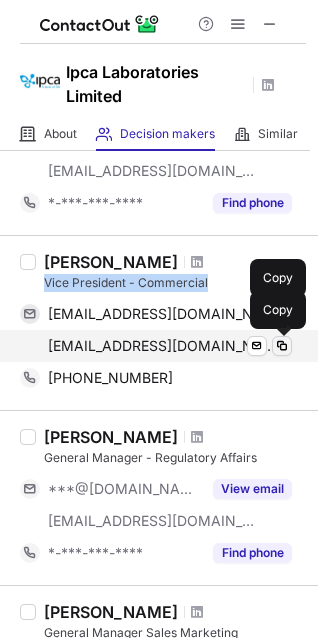 click at bounding box center [282, 346] 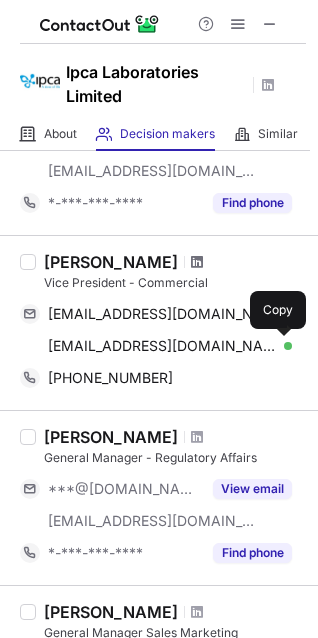 click at bounding box center (197, 262) 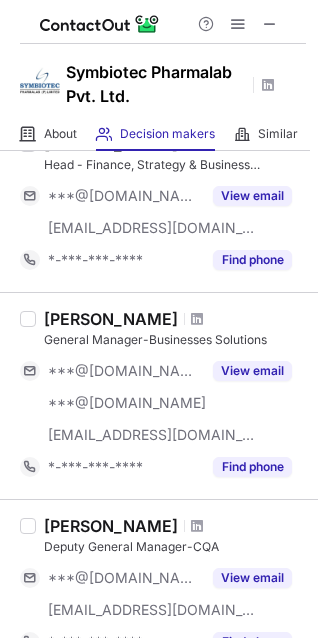 scroll, scrollTop: 953, scrollLeft: 0, axis: vertical 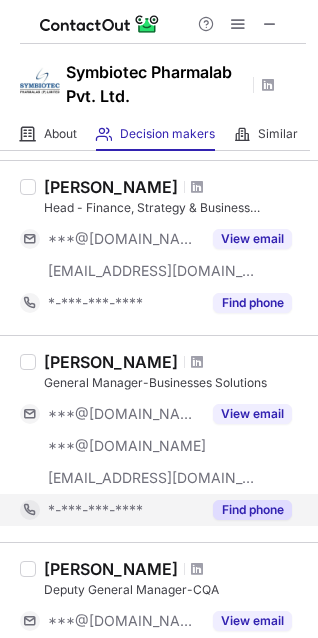 click on "Find phone" at bounding box center [252, 510] 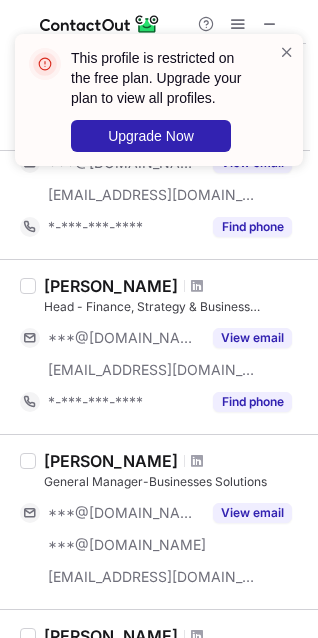 scroll, scrollTop: 853, scrollLeft: 0, axis: vertical 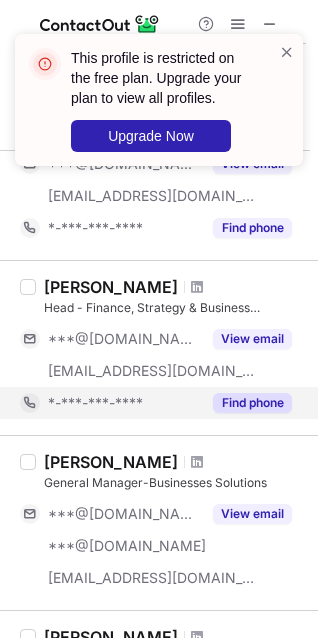 click on "Find phone" at bounding box center [252, 403] 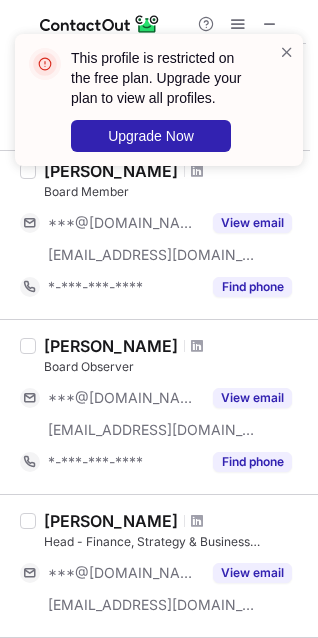 scroll, scrollTop: 553, scrollLeft: 0, axis: vertical 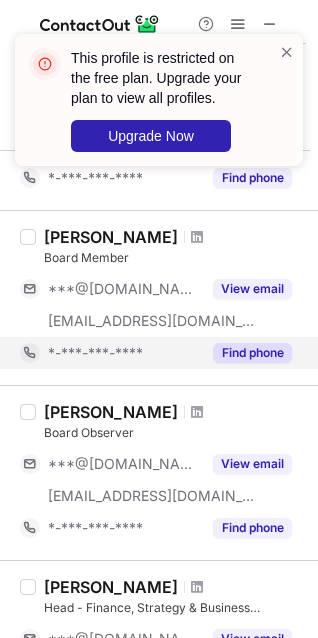 click on "Find phone" at bounding box center [252, 353] 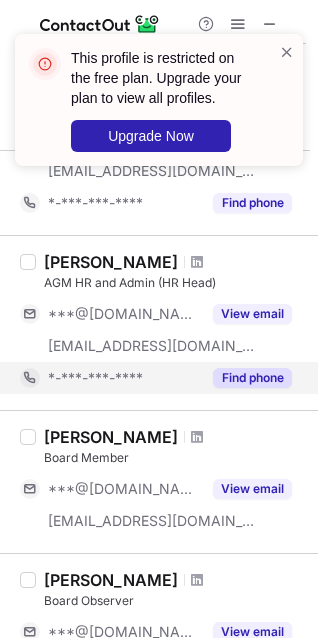 scroll, scrollTop: 253, scrollLeft: 0, axis: vertical 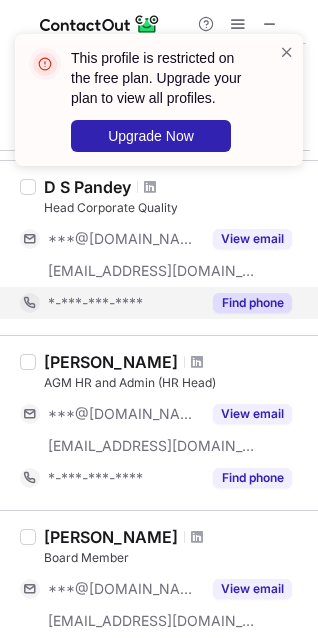 click on "Find phone" at bounding box center (252, 303) 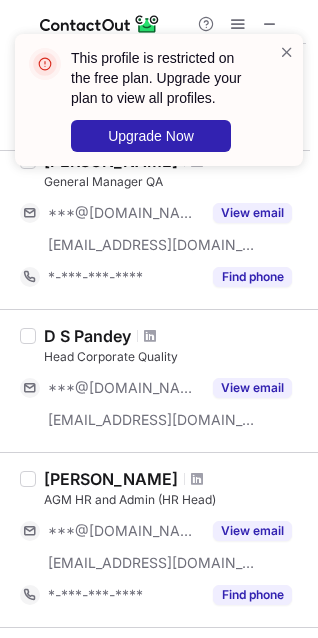 scroll, scrollTop: 53, scrollLeft: 0, axis: vertical 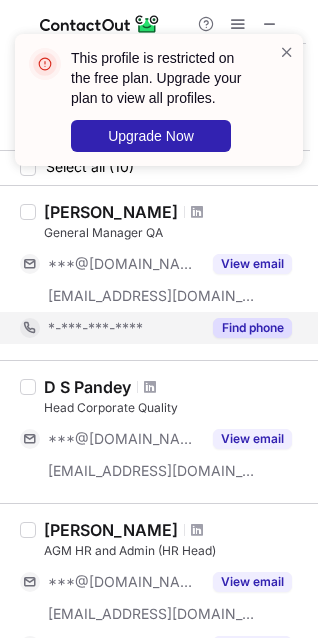 click on "Find phone" at bounding box center [252, 328] 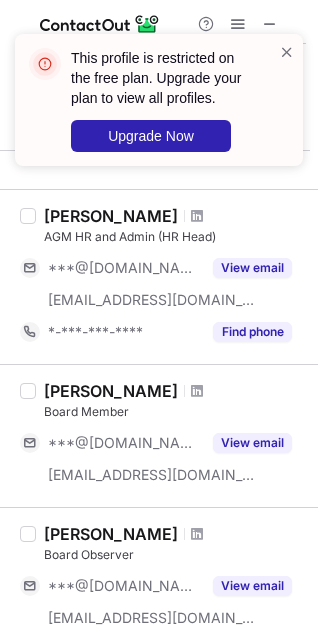 scroll, scrollTop: 300, scrollLeft: 0, axis: vertical 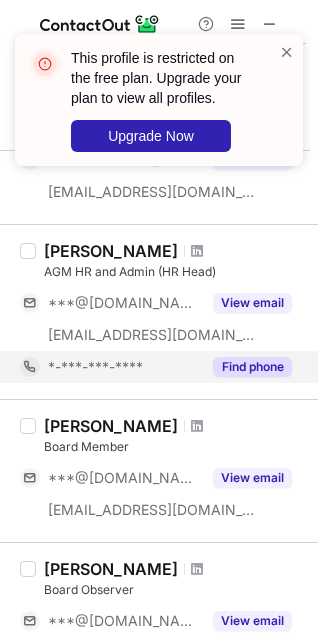 click on "Find phone" at bounding box center [252, 367] 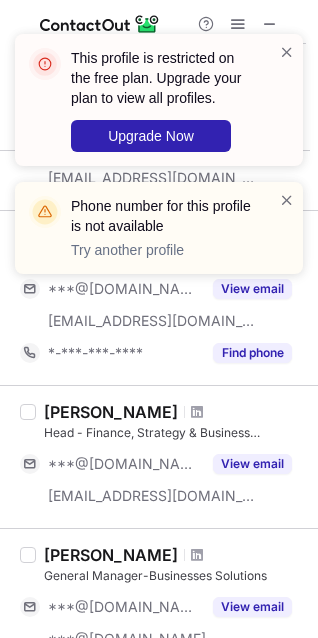 scroll, scrollTop: 500, scrollLeft: 0, axis: vertical 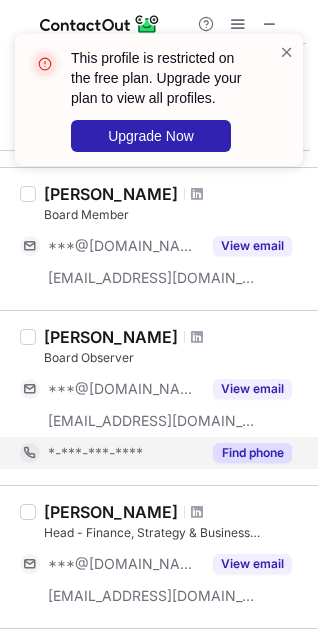 click on "Find phone" at bounding box center [252, 453] 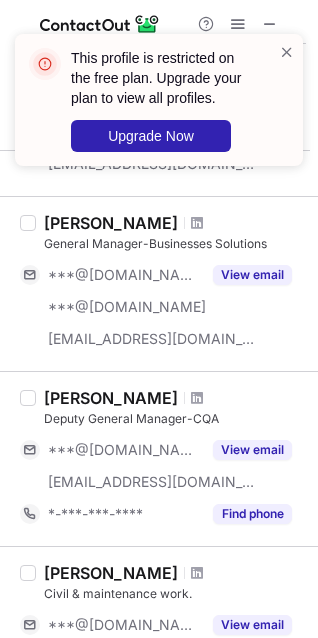 scroll, scrollTop: 1000, scrollLeft: 0, axis: vertical 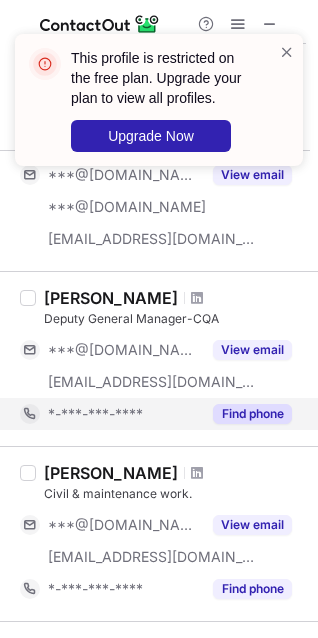 click on "Find phone" at bounding box center [252, 414] 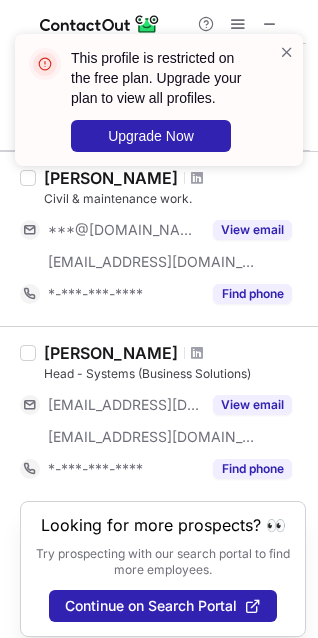 scroll, scrollTop: 1297, scrollLeft: 0, axis: vertical 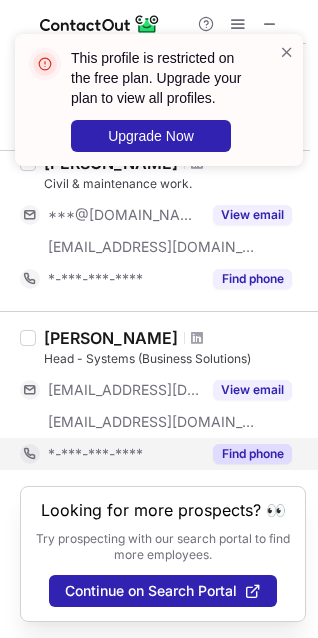click on "Find phone" at bounding box center (252, 454) 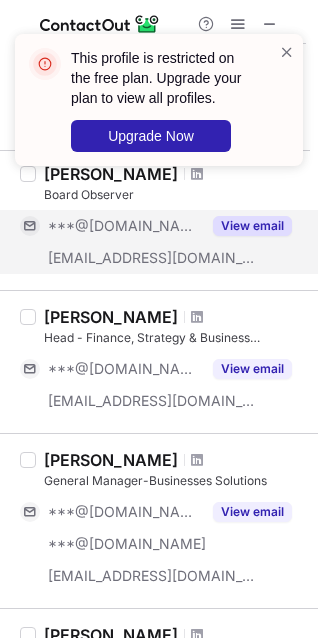 scroll, scrollTop: 665, scrollLeft: 0, axis: vertical 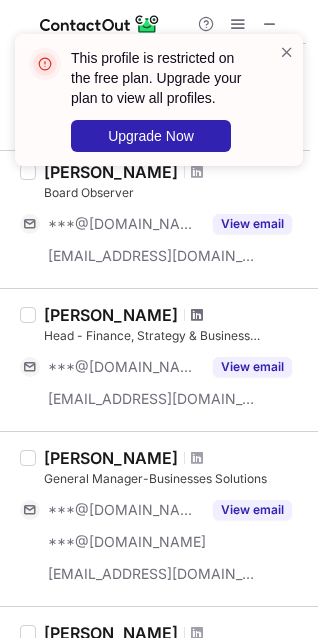click at bounding box center [197, 315] 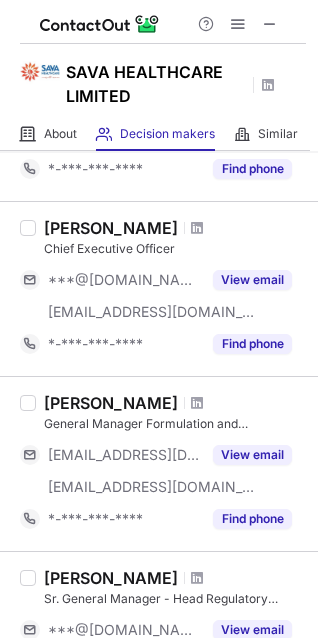 scroll, scrollTop: 200, scrollLeft: 0, axis: vertical 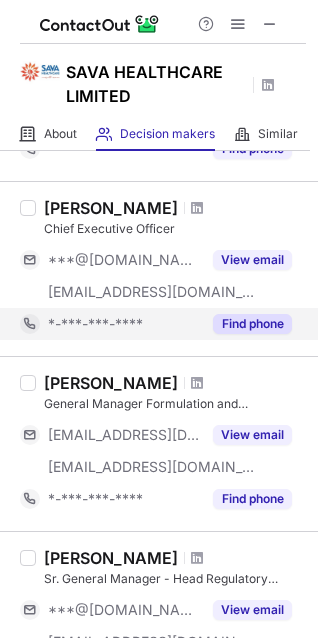 click on "Find phone" at bounding box center (252, 324) 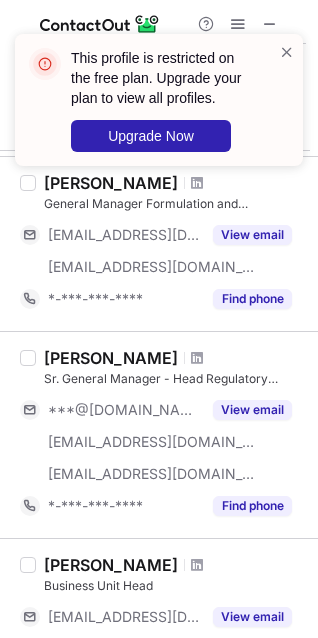 scroll, scrollTop: 500, scrollLeft: 0, axis: vertical 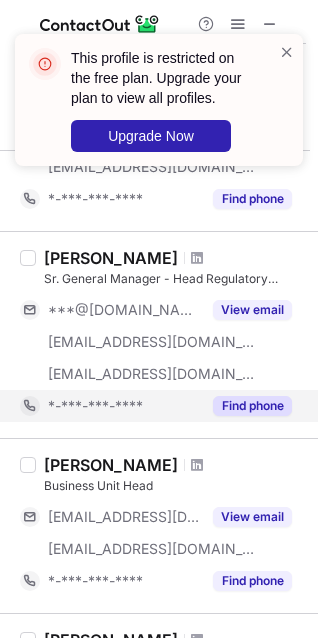 click on "Find phone" at bounding box center (252, 406) 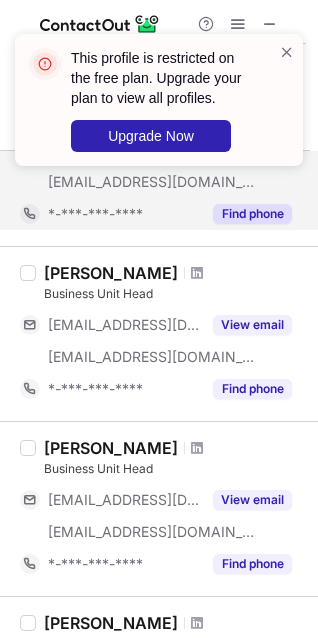 scroll, scrollTop: 700, scrollLeft: 0, axis: vertical 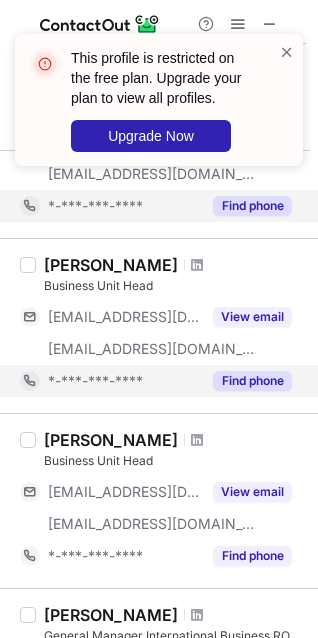 click on "Find phone" at bounding box center (252, 381) 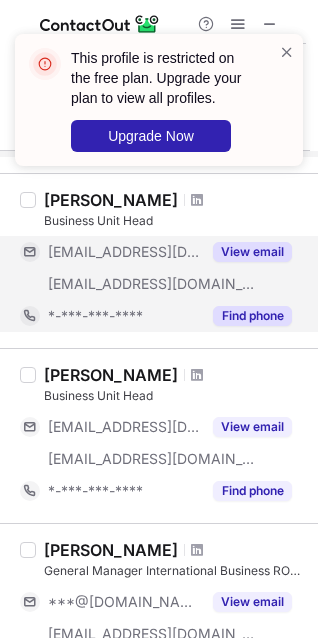 scroll, scrollTop: 900, scrollLeft: 0, axis: vertical 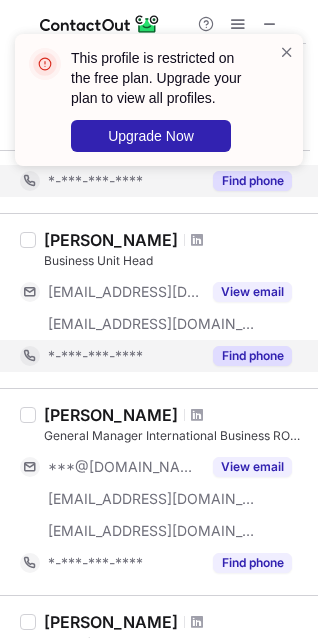 click on "Find phone" at bounding box center [252, 356] 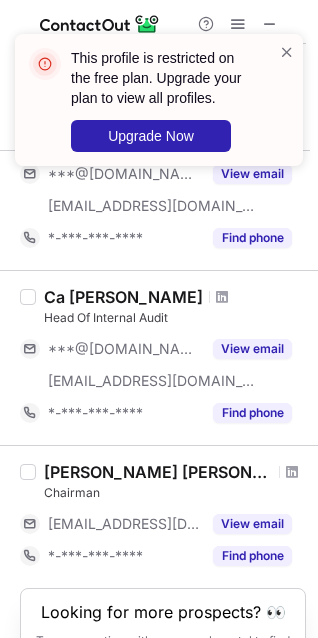 scroll, scrollTop: 1521, scrollLeft: 0, axis: vertical 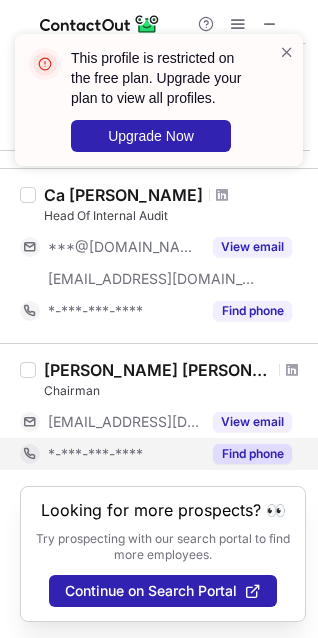 click on "Find phone" at bounding box center [252, 454] 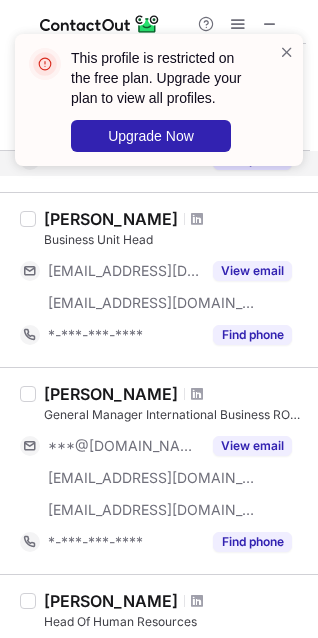 scroll, scrollTop: 821, scrollLeft: 0, axis: vertical 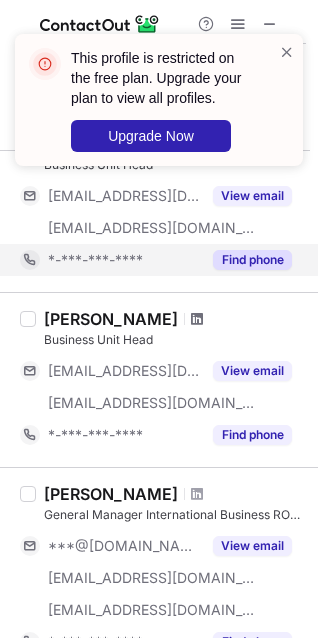 click at bounding box center [197, 319] 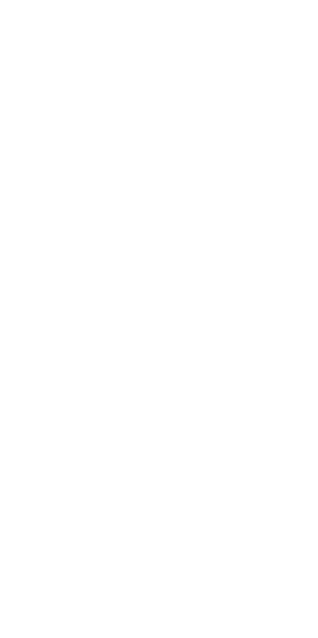 scroll, scrollTop: 0, scrollLeft: 0, axis: both 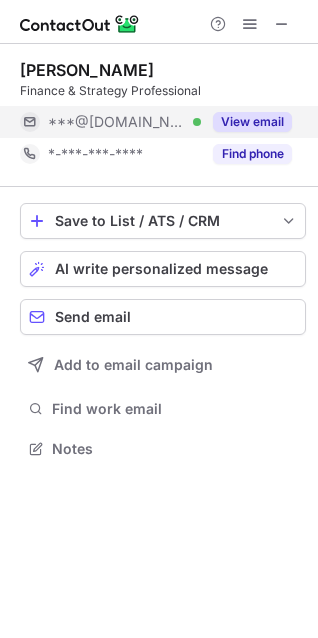 click on "View email" at bounding box center [252, 122] 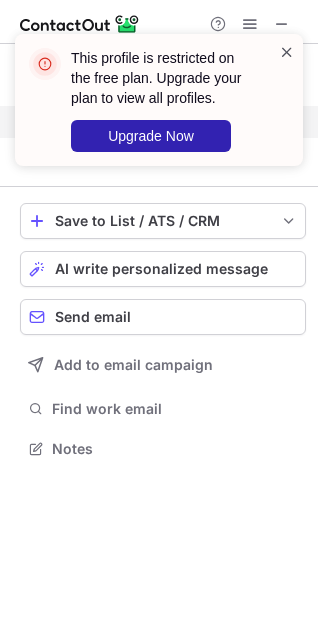 click at bounding box center [287, 52] 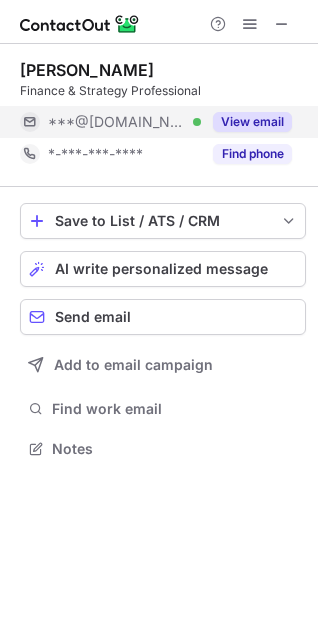click on "View email" at bounding box center [252, 122] 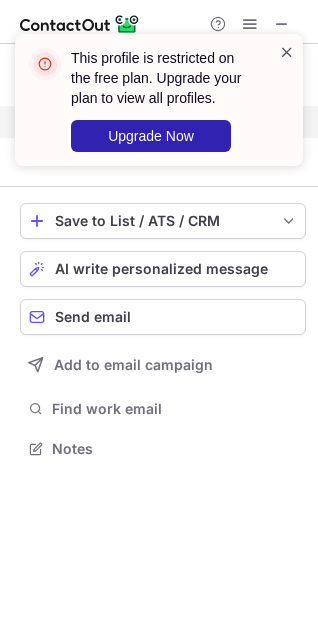 click at bounding box center [287, 52] 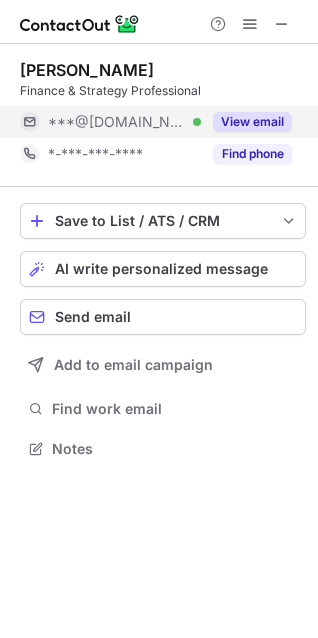click on "Find phone" at bounding box center [252, 154] 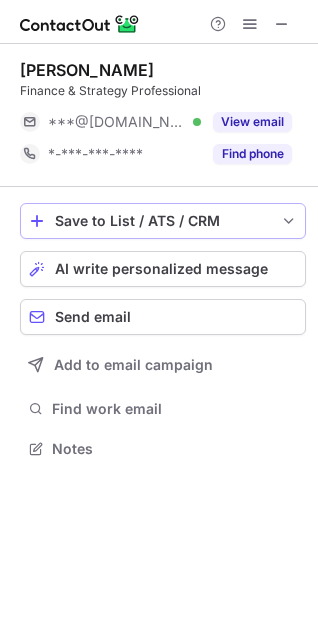 scroll, scrollTop: 435, scrollLeft: 318, axis: both 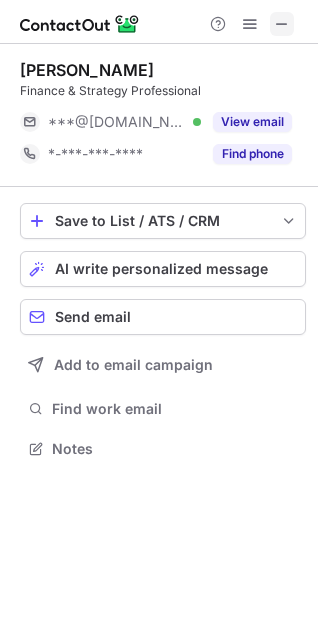 click at bounding box center [282, 24] 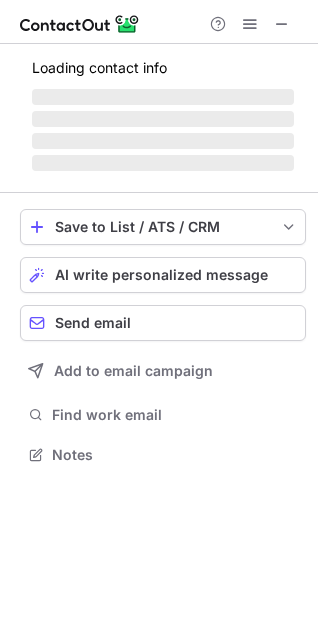scroll, scrollTop: 441, scrollLeft: 318, axis: both 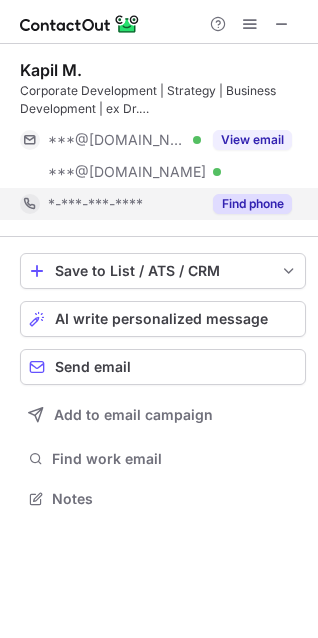 click on "Find phone" at bounding box center [252, 204] 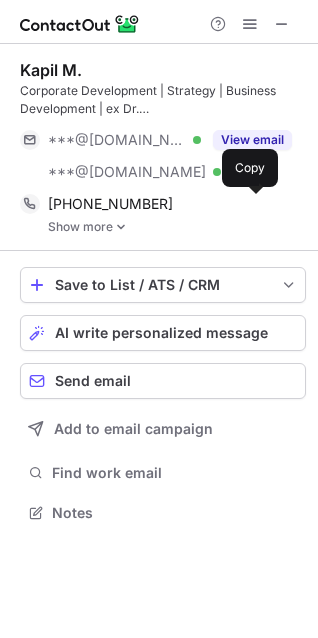 scroll, scrollTop: 10, scrollLeft: 10, axis: both 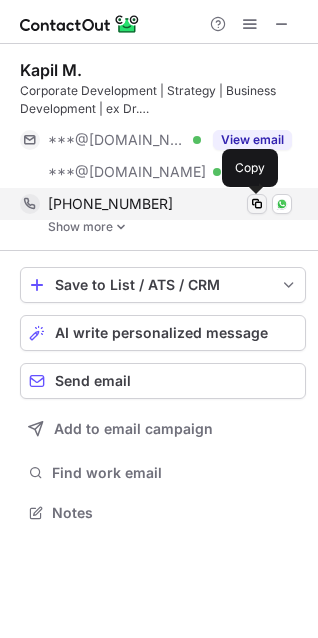 click at bounding box center (257, 204) 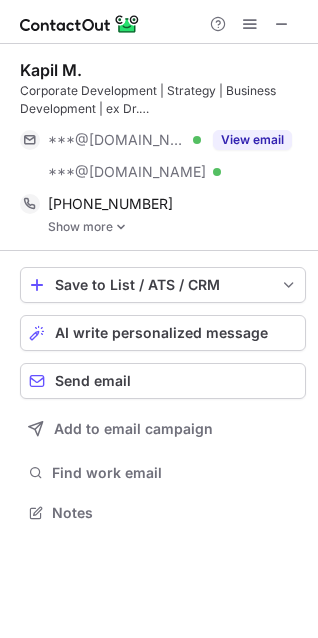 click at bounding box center [121, 227] 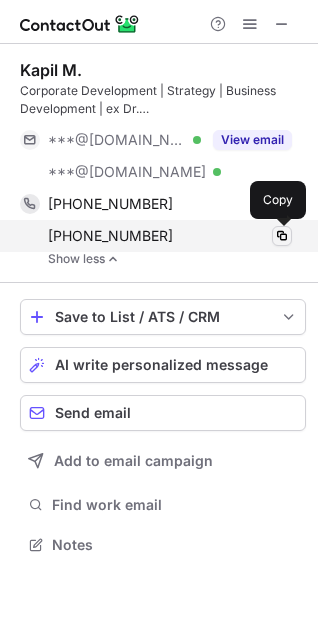 click at bounding box center (282, 236) 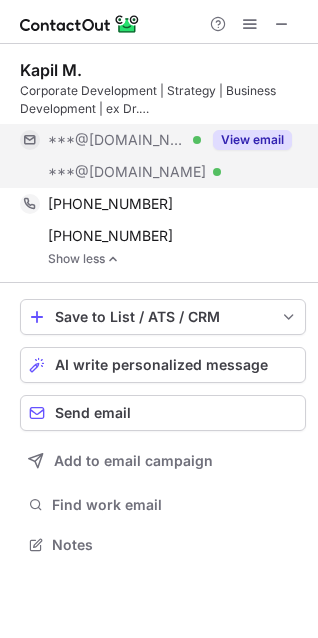 click on "View email" at bounding box center (252, 140) 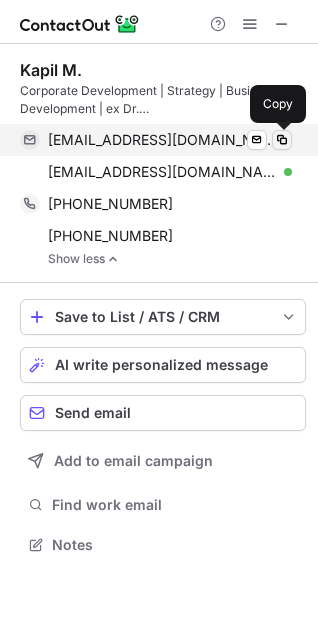 click at bounding box center [282, 140] 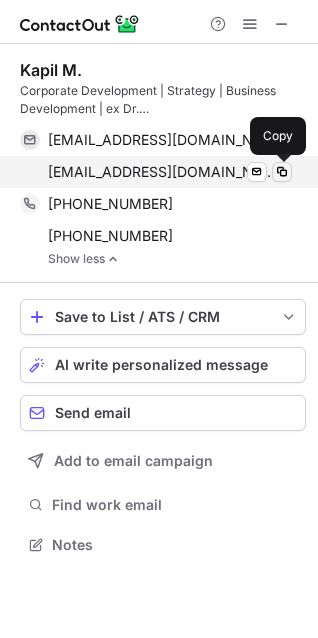 click at bounding box center (282, 172) 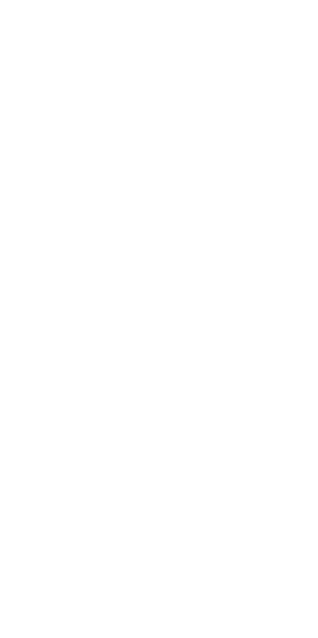 scroll, scrollTop: 0, scrollLeft: 0, axis: both 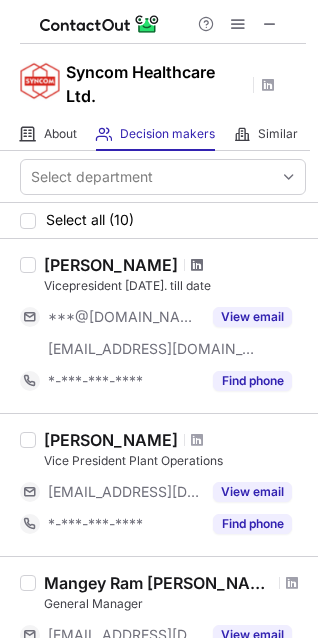 click at bounding box center [197, 265] 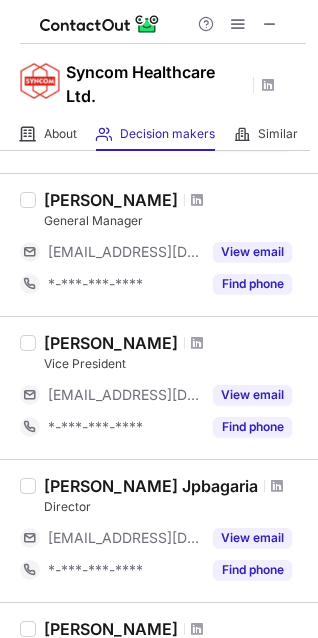 scroll, scrollTop: 1000, scrollLeft: 0, axis: vertical 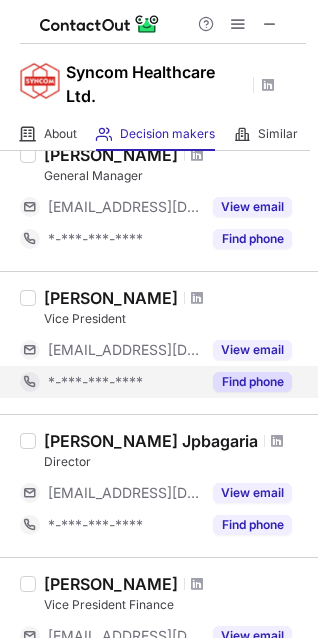 click on "Find phone" at bounding box center (252, 382) 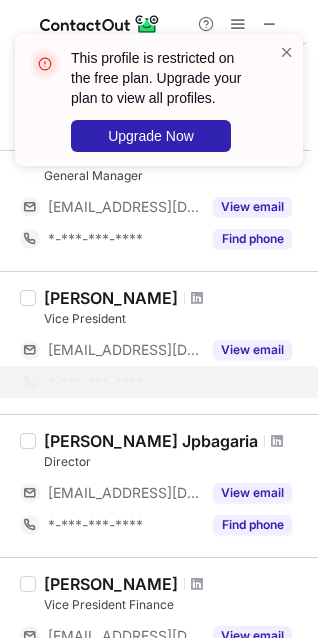 scroll, scrollTop: 1100, scrollLeft: 0, axis: vertical 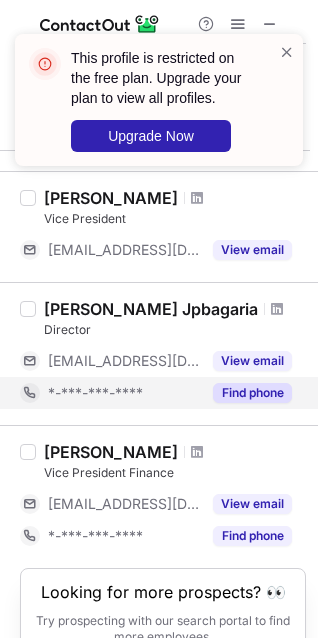click on "Find phone" at bounding box center [252, 393] 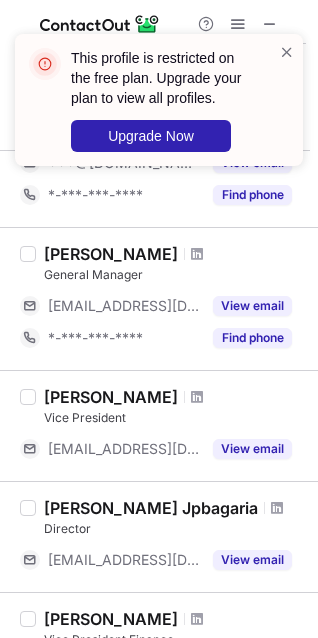 scroll, scrollTop: 869, scrollLeft: 0, axis: vertical 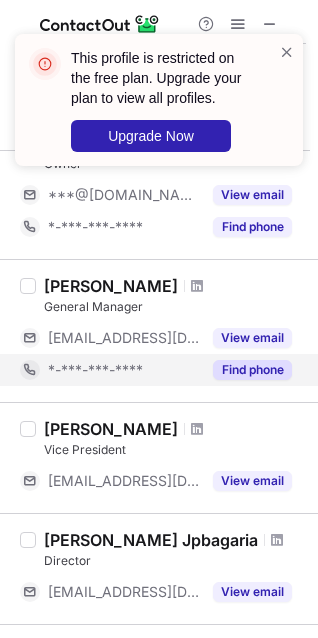 click on "Find phone" at bounding box center (246, 370) 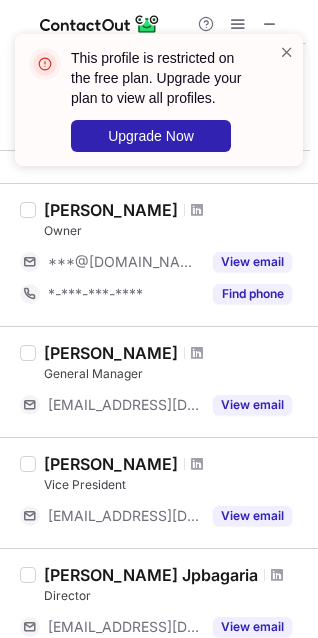 scroll, scrollTop: 769, scrollLeft: 0, axis: vertical 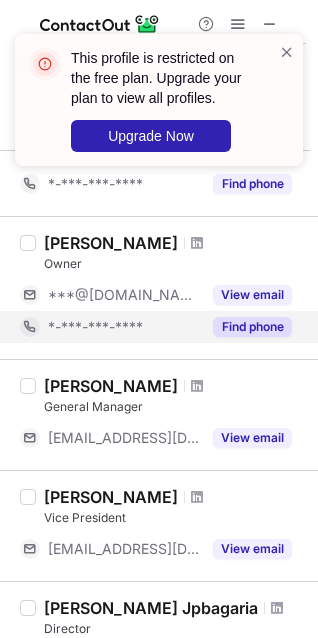 click on "Find phone" at bounding box center (252, 327) 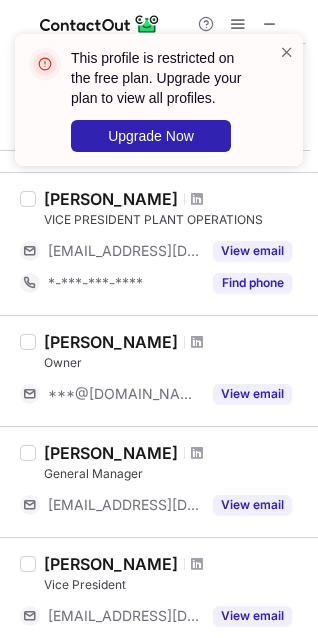 scroll, scrollTop: 569, scrollLeft: 0, axis: vertical 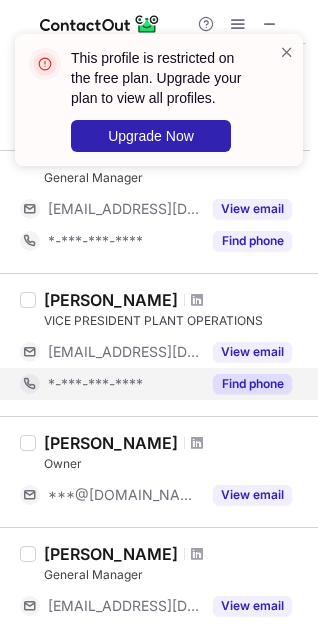 click on "Find phone" at bounding box center (252, 384) 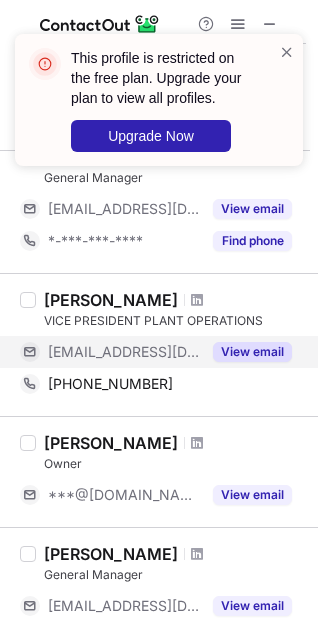 click on "View email" at bounding box center (252, 352) 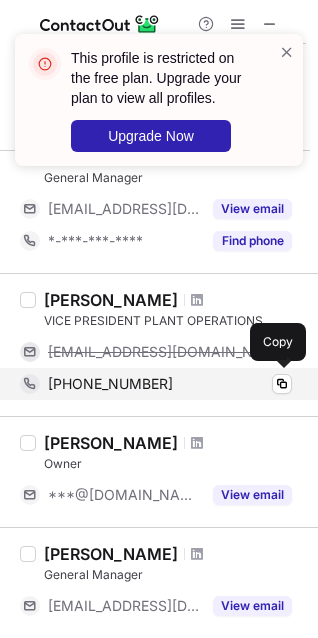scroll, scrollTop: 469, scrollLeft: 0, axis: vertical 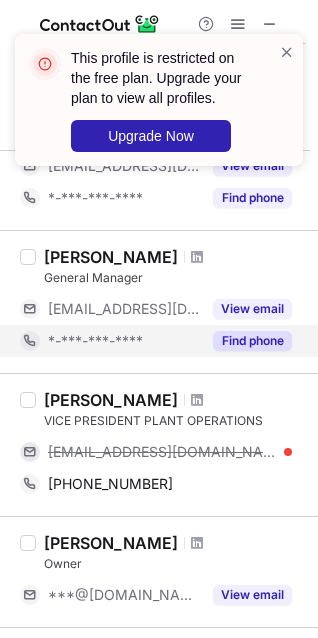 click on "Find phone" at bounding box center [252, 341] 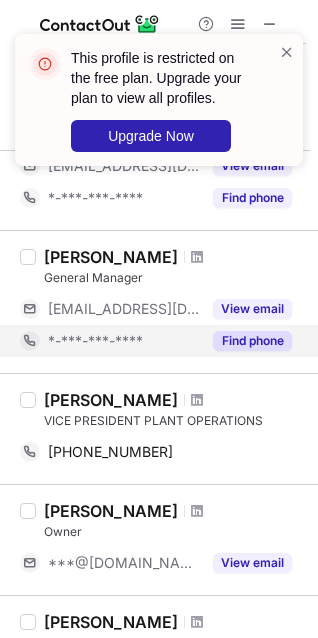 click on "Find phone" at bounding box center [252, 341] 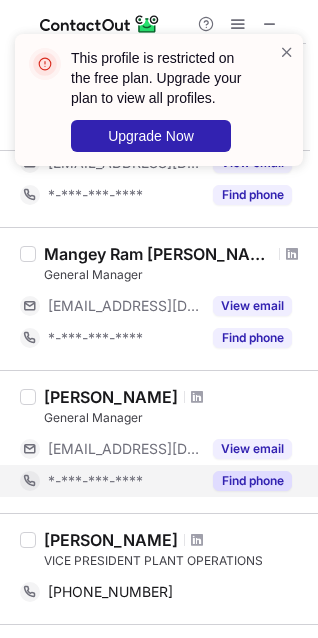 scroll, scrollTop: 269, scrollLeft: 0, axis: vertical 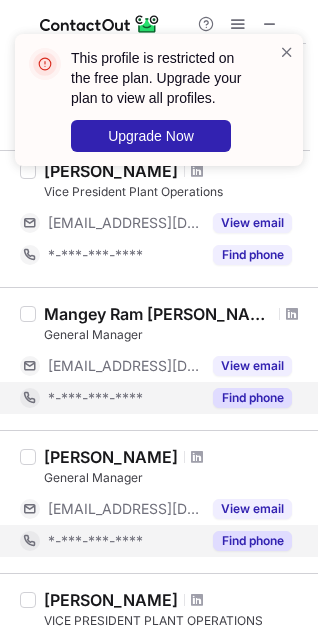 click on "Find phone" at bounding box center (252, 398) 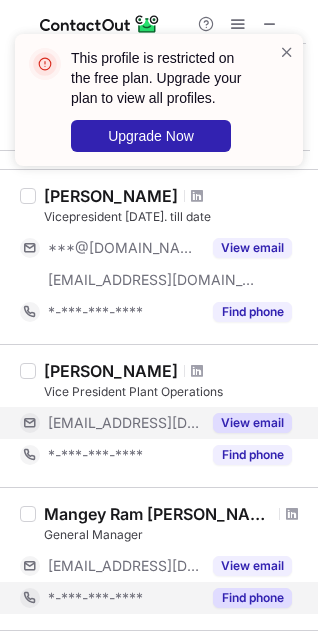 scroll, scrollTop: 0, scrollLeft: 0, axis: both 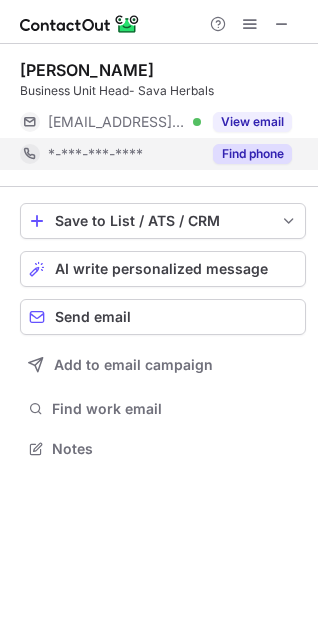 click on "Find phone" at bounding box center [252, 154] 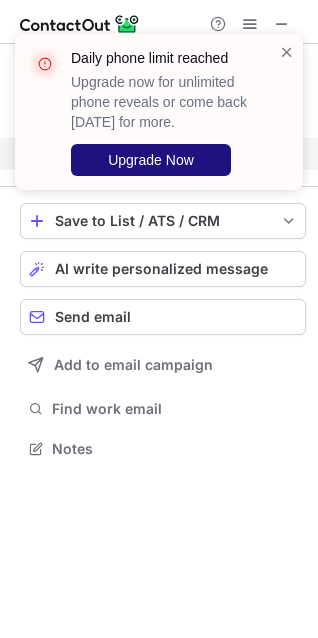 click on "Upgrade Now" at bounding box center (151, 160) 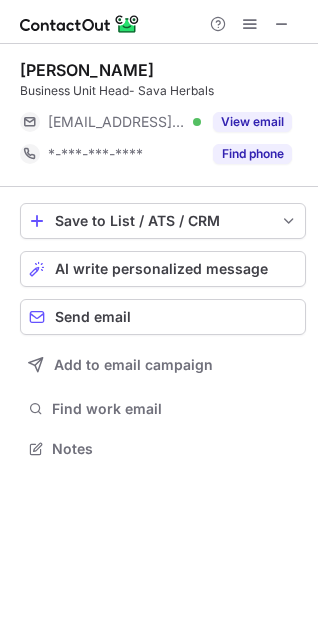 scroll, scrollTop: 435, scrollLeft: 318, axis: both 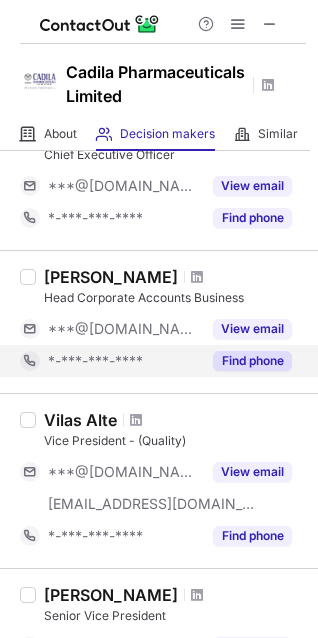 click on "Find phone" at bounding box center [252, 361] 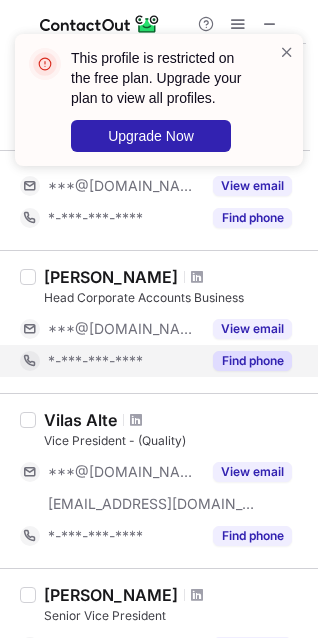 scroll, scrollTop: 1217, scrollLeft: 0, axis: vertical 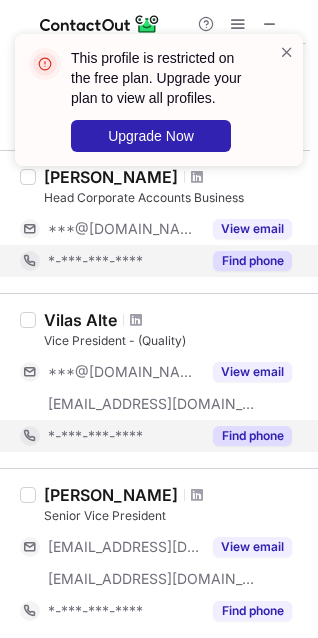 click on "Find phone" at bounding box center [252, 436] 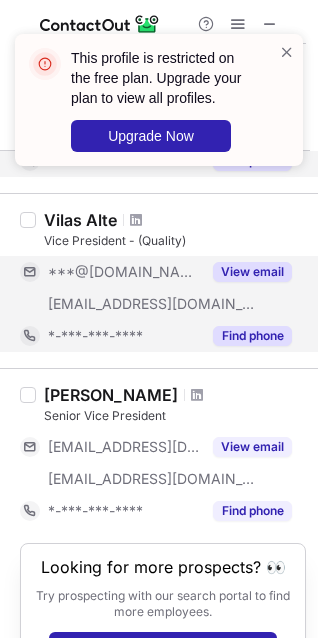 scroll, scrollTop: 1417, scrollLeft: 0, axis: vertical 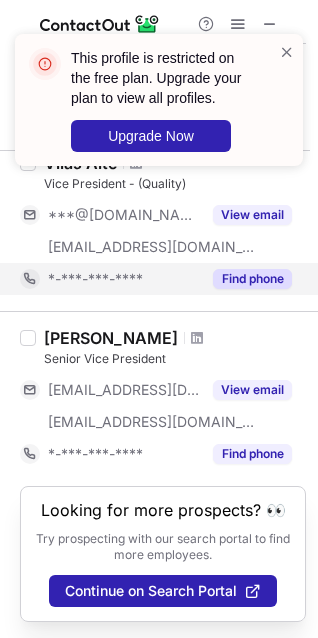 drag, startPoint x: 48, startPoint y: 324, endPoint x: 157, endPoint y: 325, distance: 109.004585 